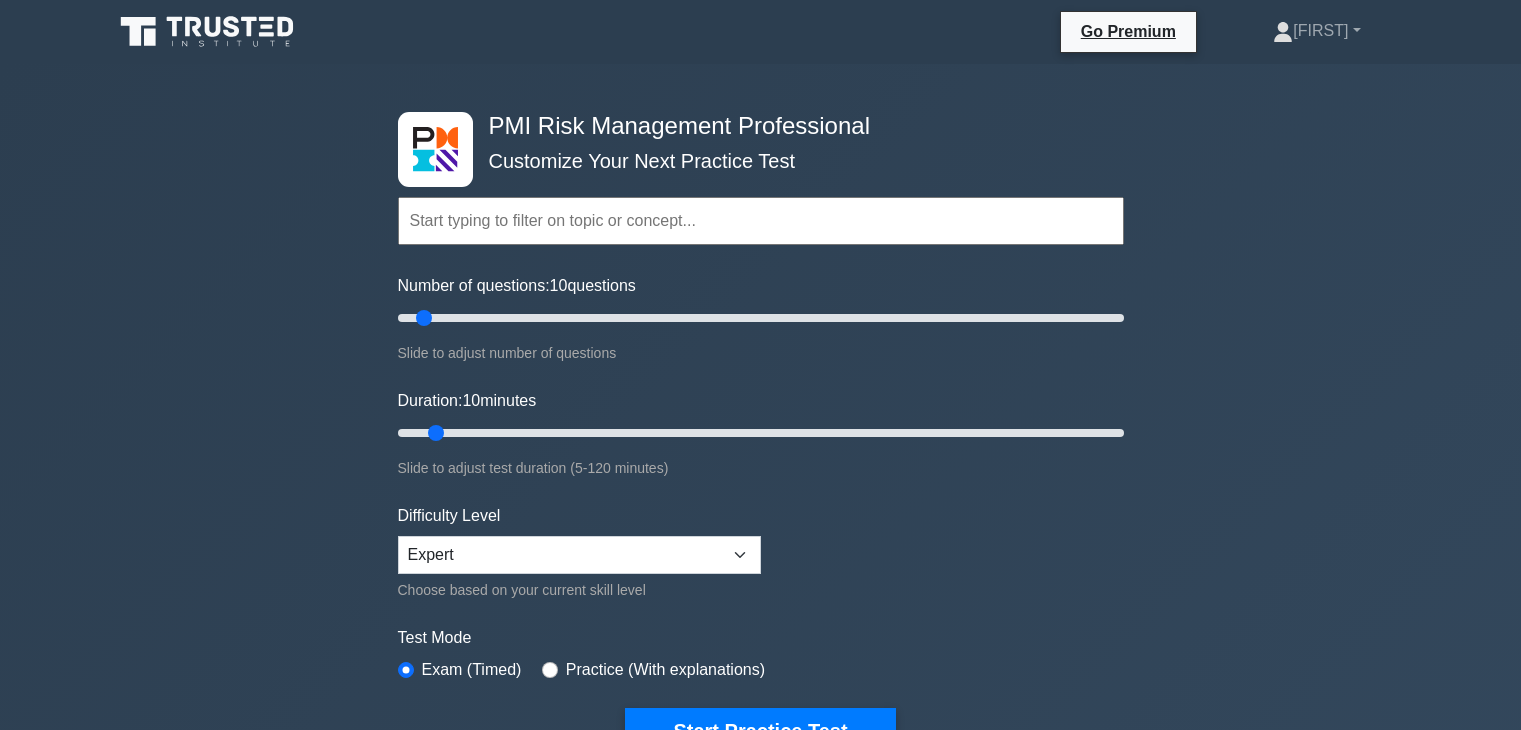 scroll, scrollTop: 200, scrollLeft: 0, axis: vertical 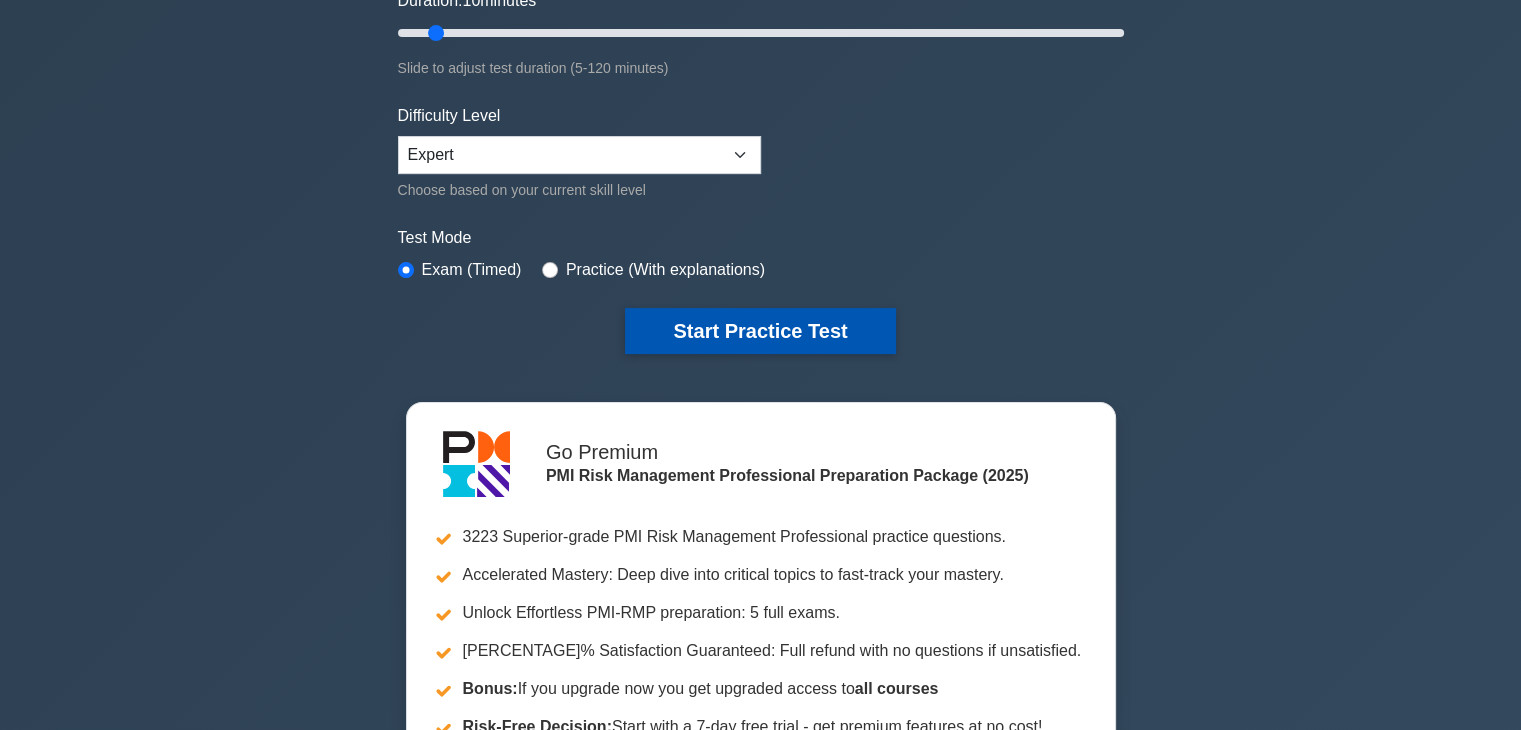 click on "Start Practice Test" at bounding box center (760, 331) 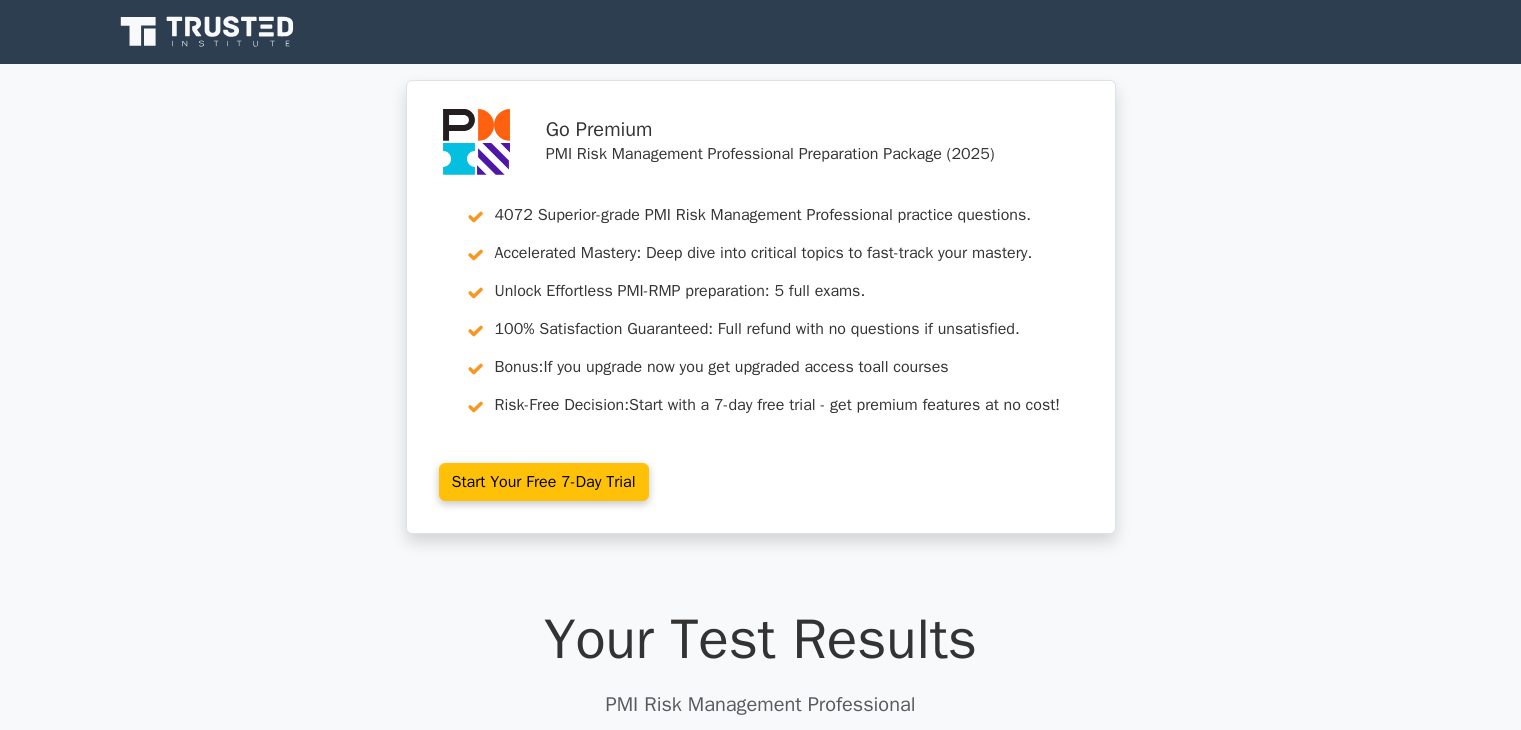 scroll, scrollTop: 0, scrollLeft: 0, axis: both 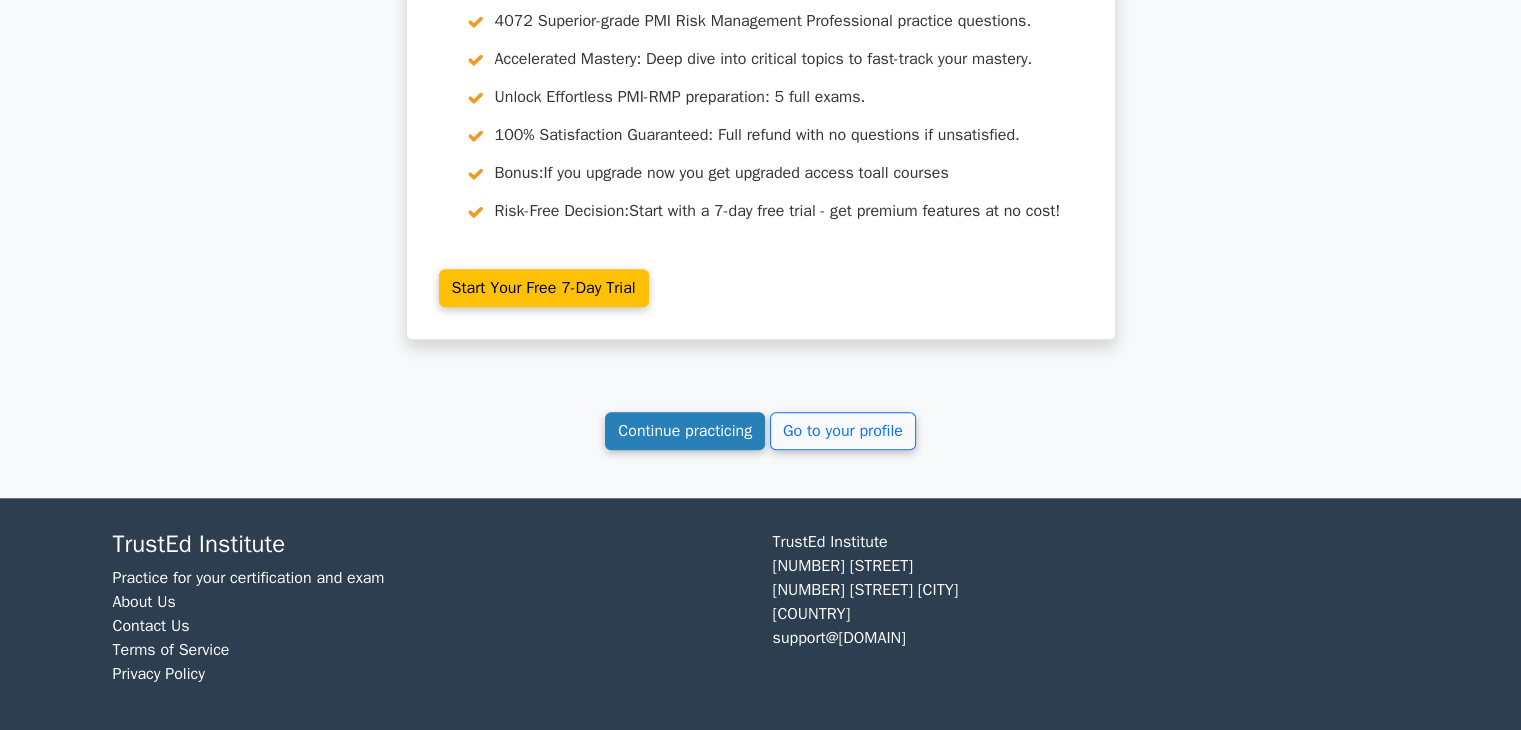 click on "Continue practicing" at bounding box center [685, 431] 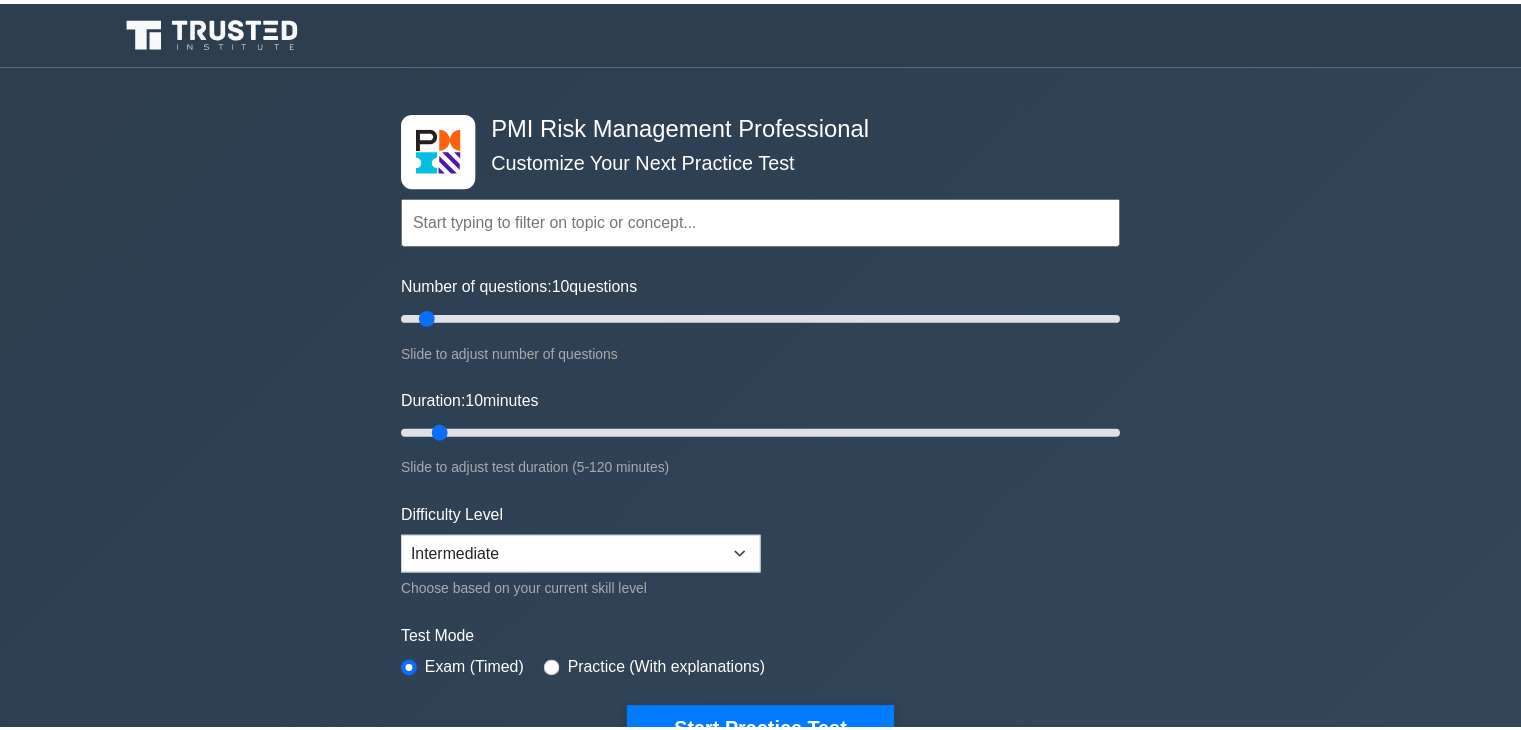 scroll, scrollTop: 0, scrollLeft: 0, axis: both 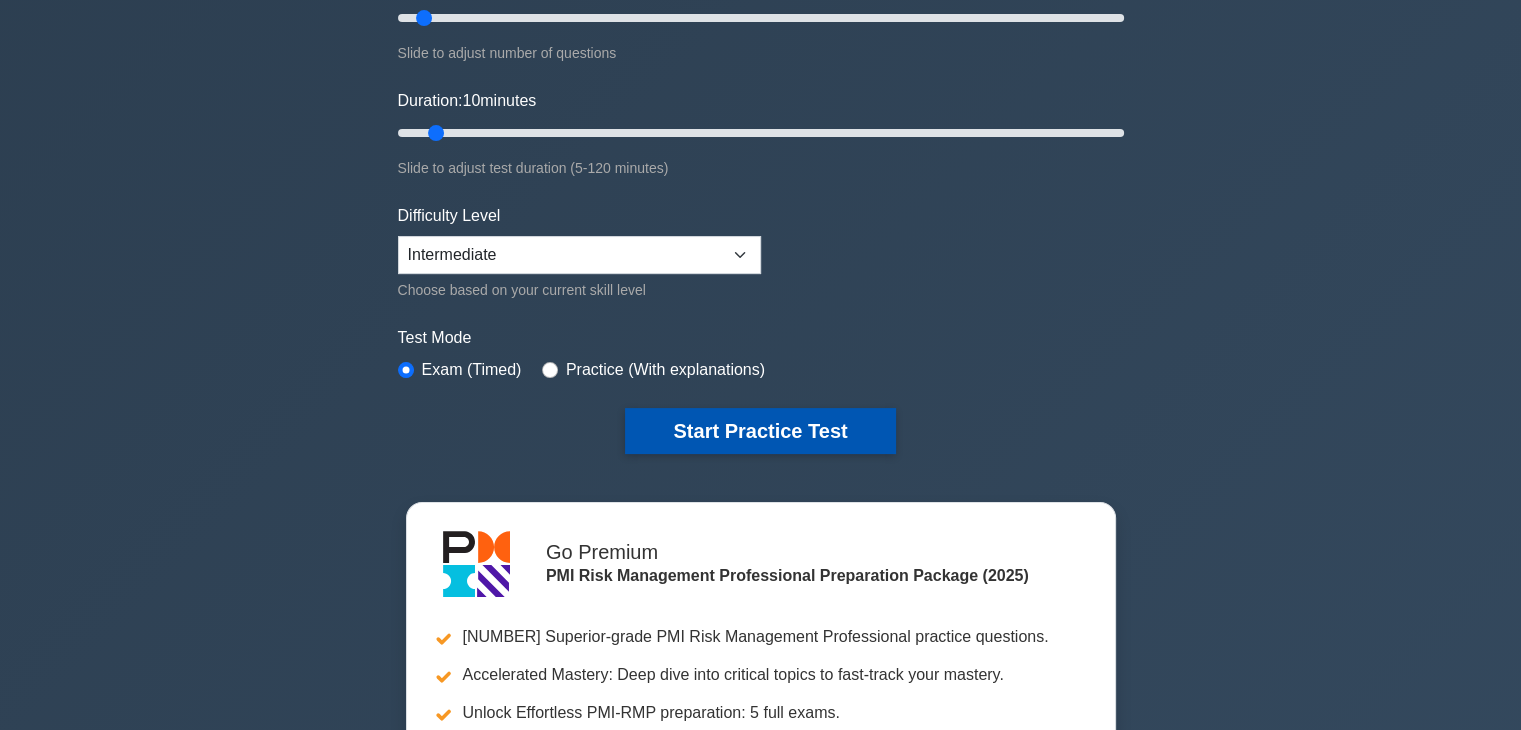 click on "Start Practice Test" at bounding box center (760, 431) 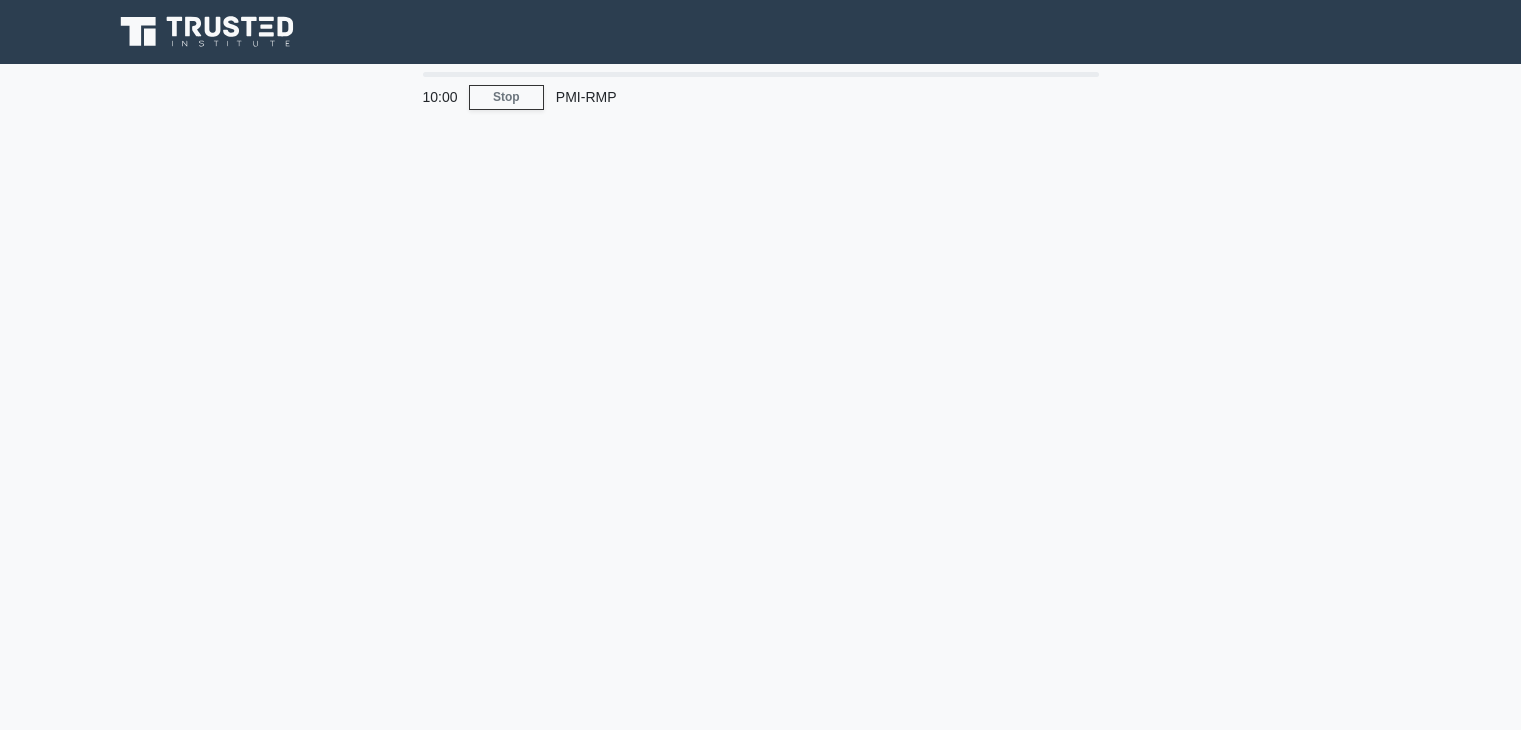 scroll, scrollTop: 0, scrollLeft: 0, axis: both 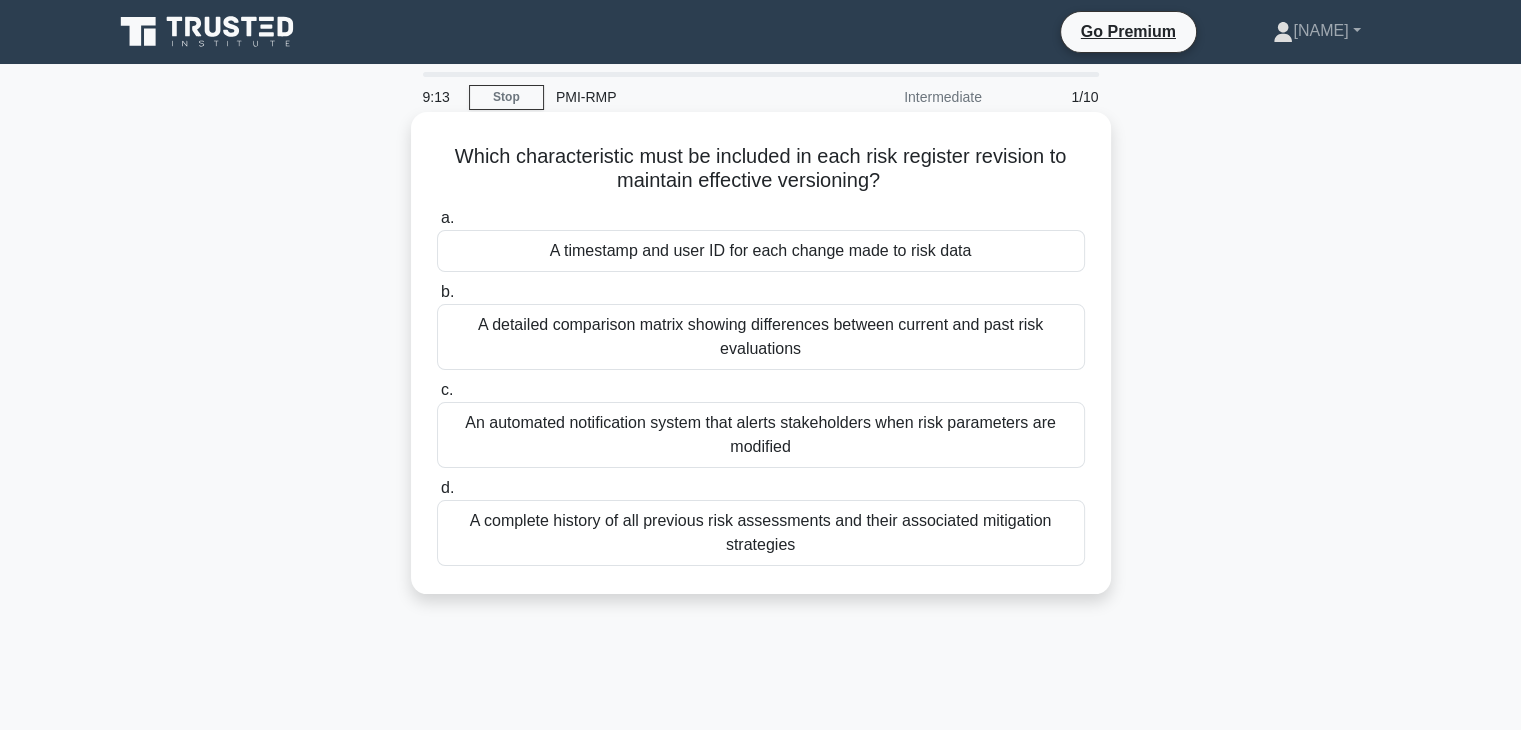 click on "A timestamp and user ID for each change made to risk data" at bounding box center [761, 251] 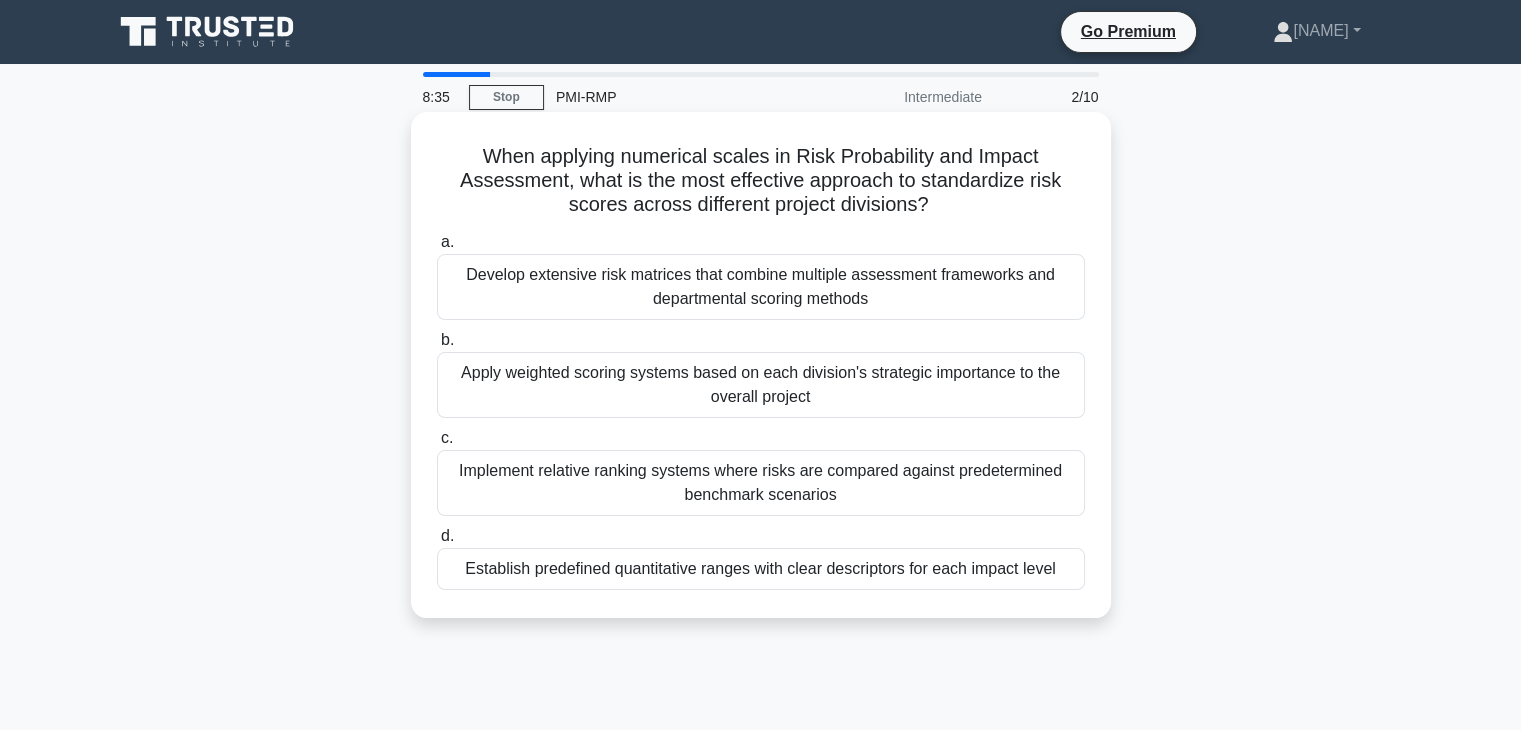 click on "Establish predefined quantitative ranges with clear descriptors for each impact level" at bounding box center (761, 569) 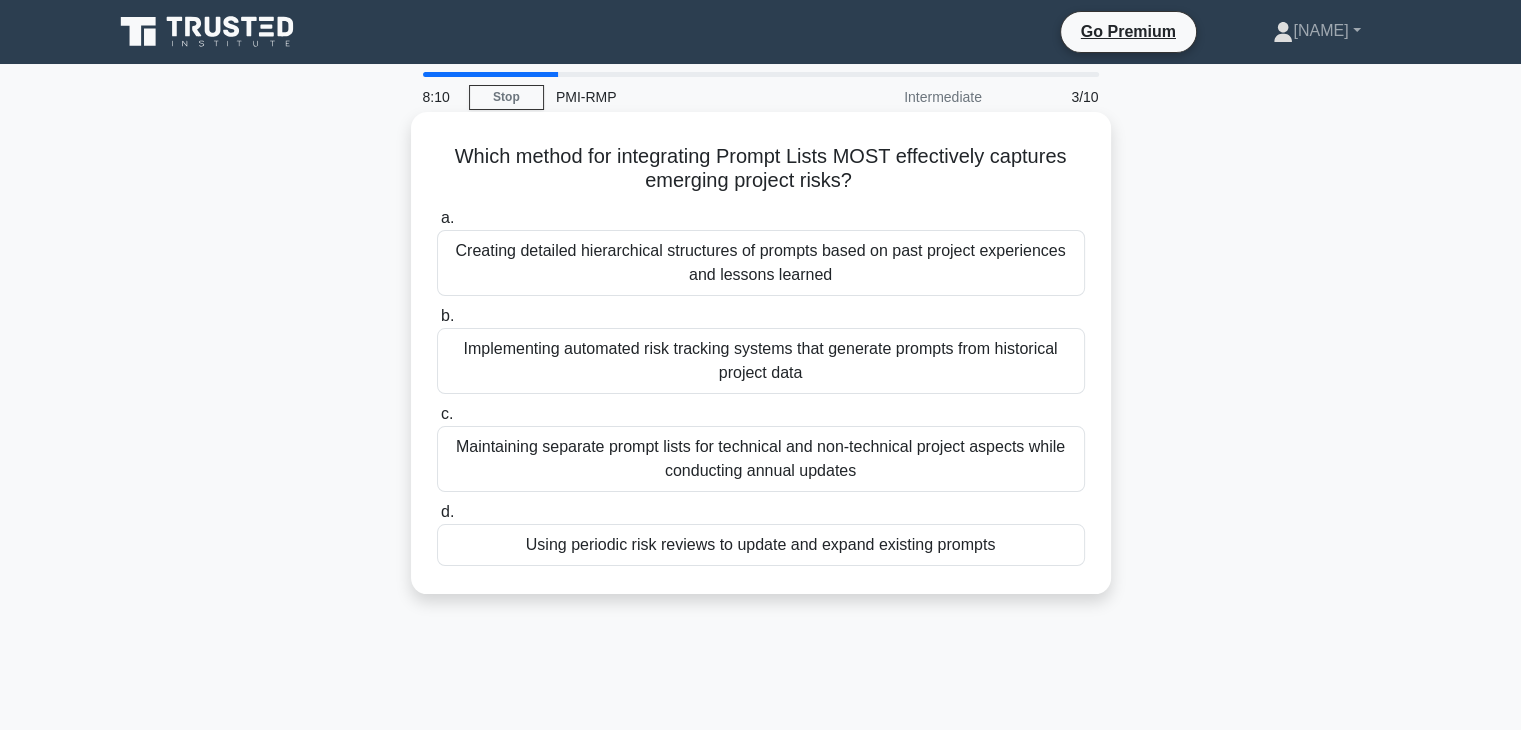click on "Using periodic risk reviews to update and expand existing prompts" at bounding box center [761, 545] 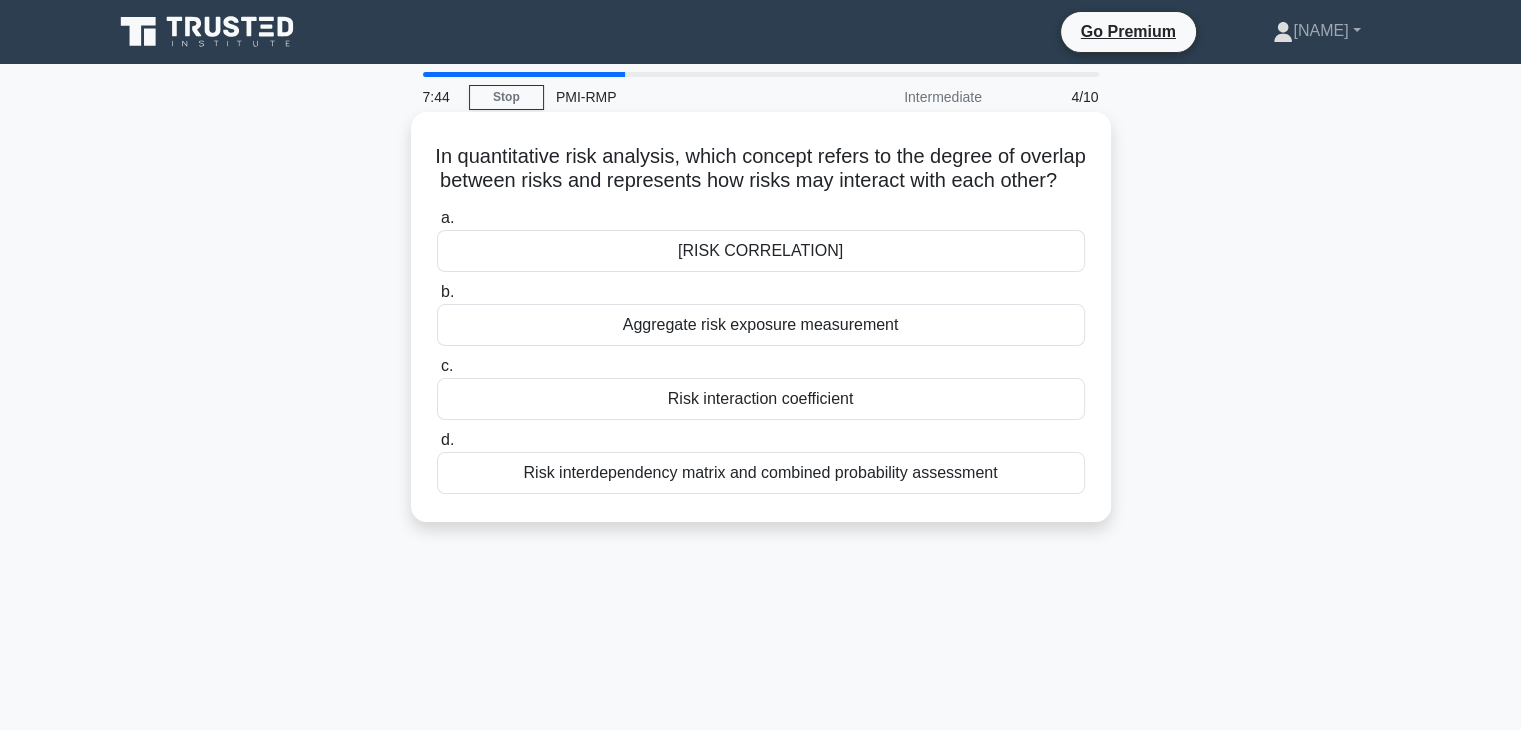 click on "Risk correlation" at bounding box center (761, 251) 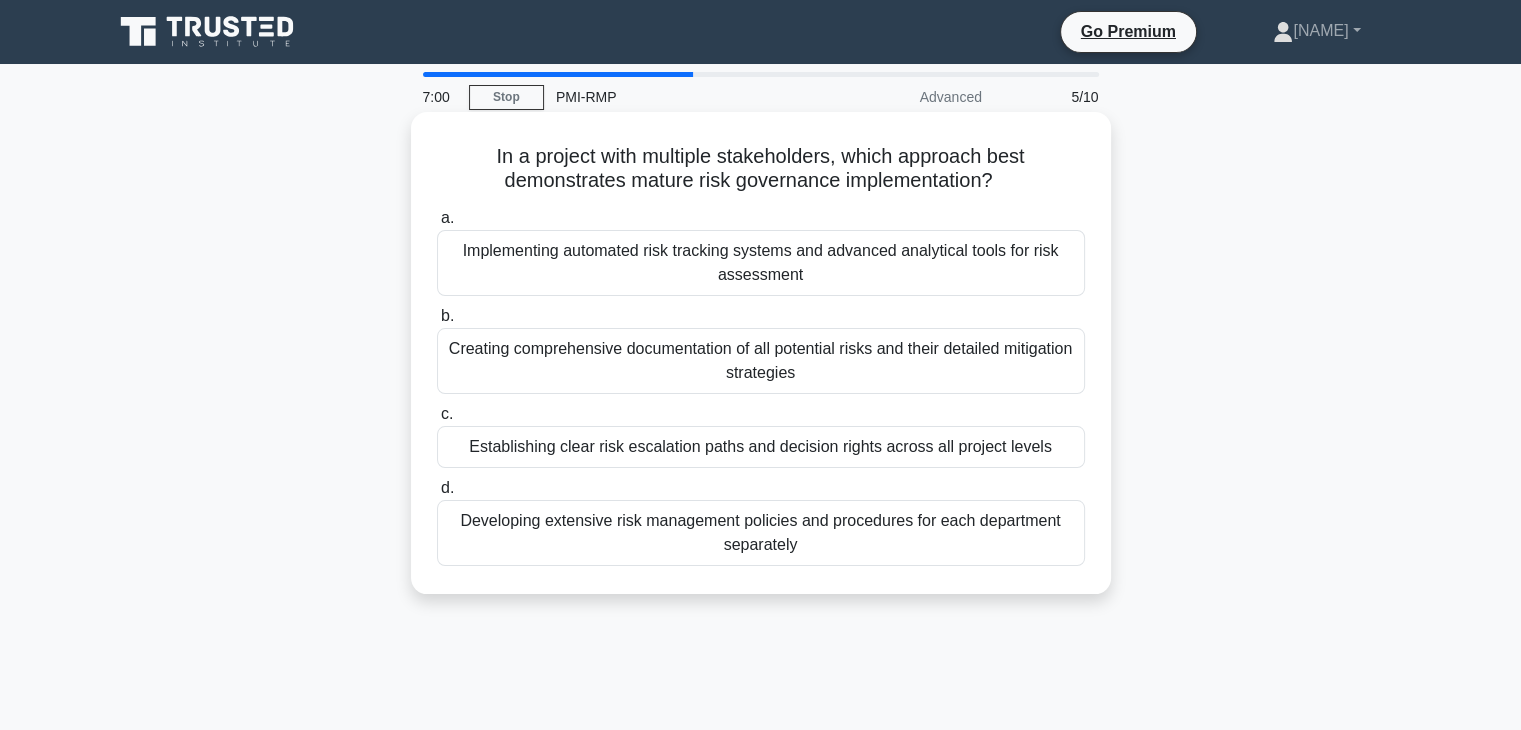 click on "Establishing clear risk escalation paths and decision rights across all project levels" at bounding box center [761, 447] 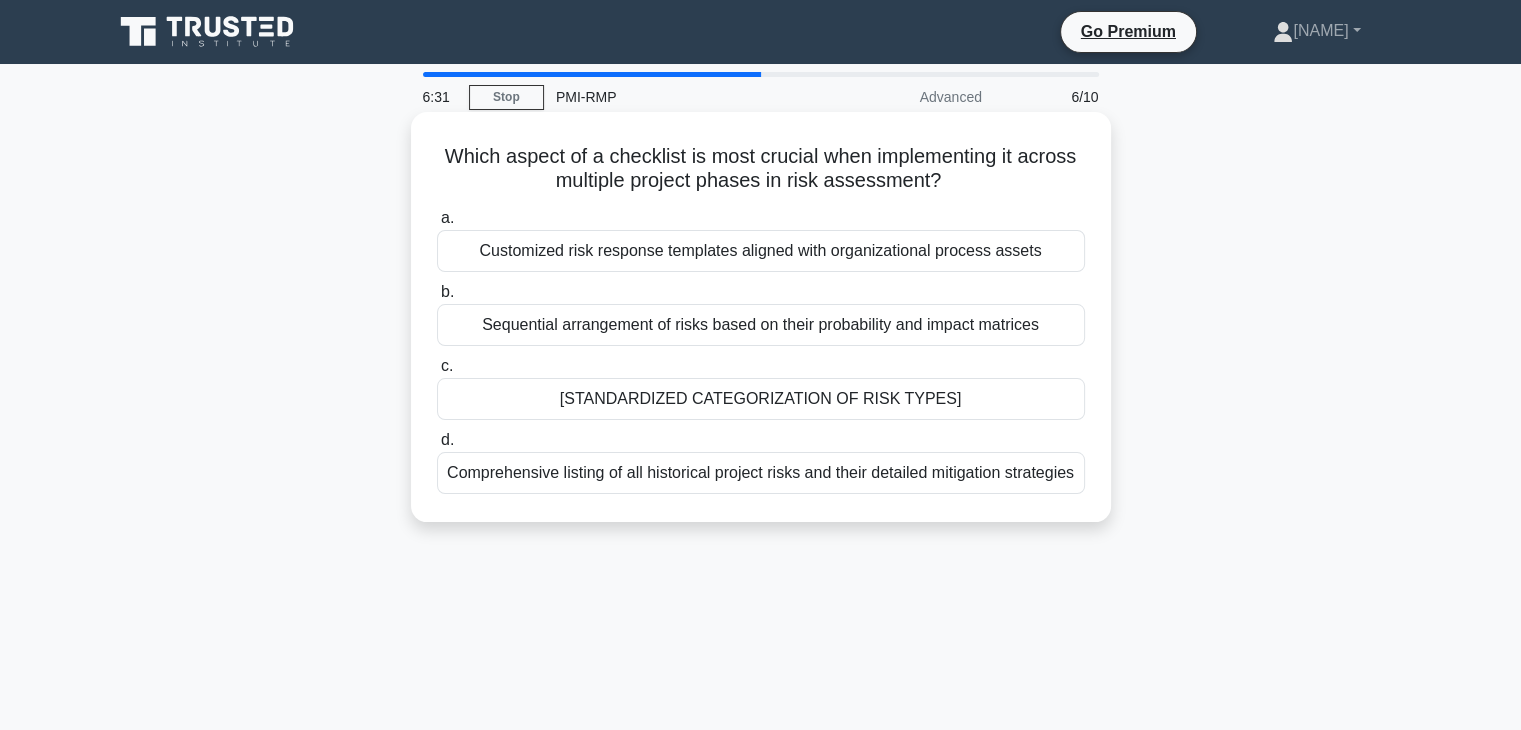 click on "Standardized categorization of risk types" at bounding box center (761, 399) 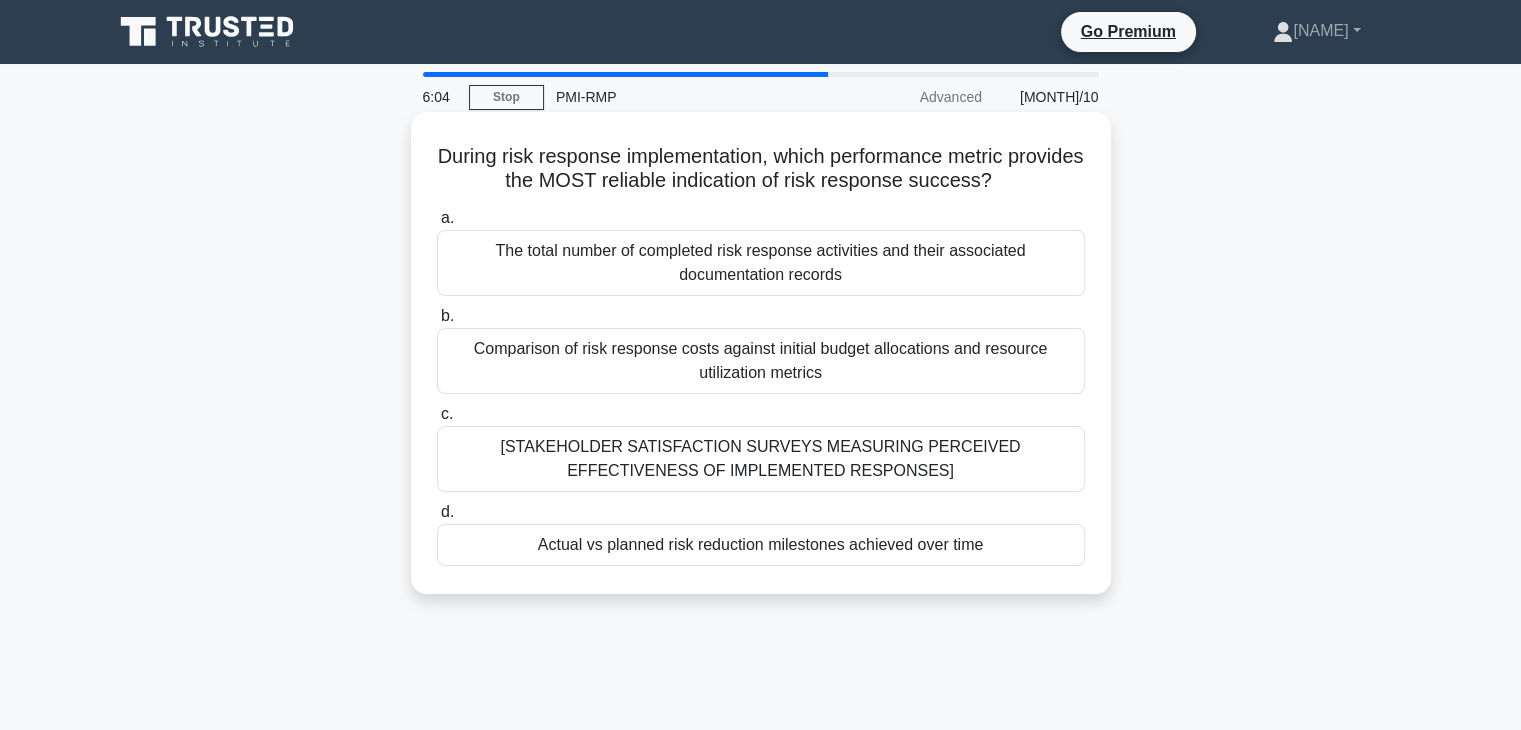 click on "Actual vs planned risk reduction milestones achieved over time" at bounding box center [761, 545] 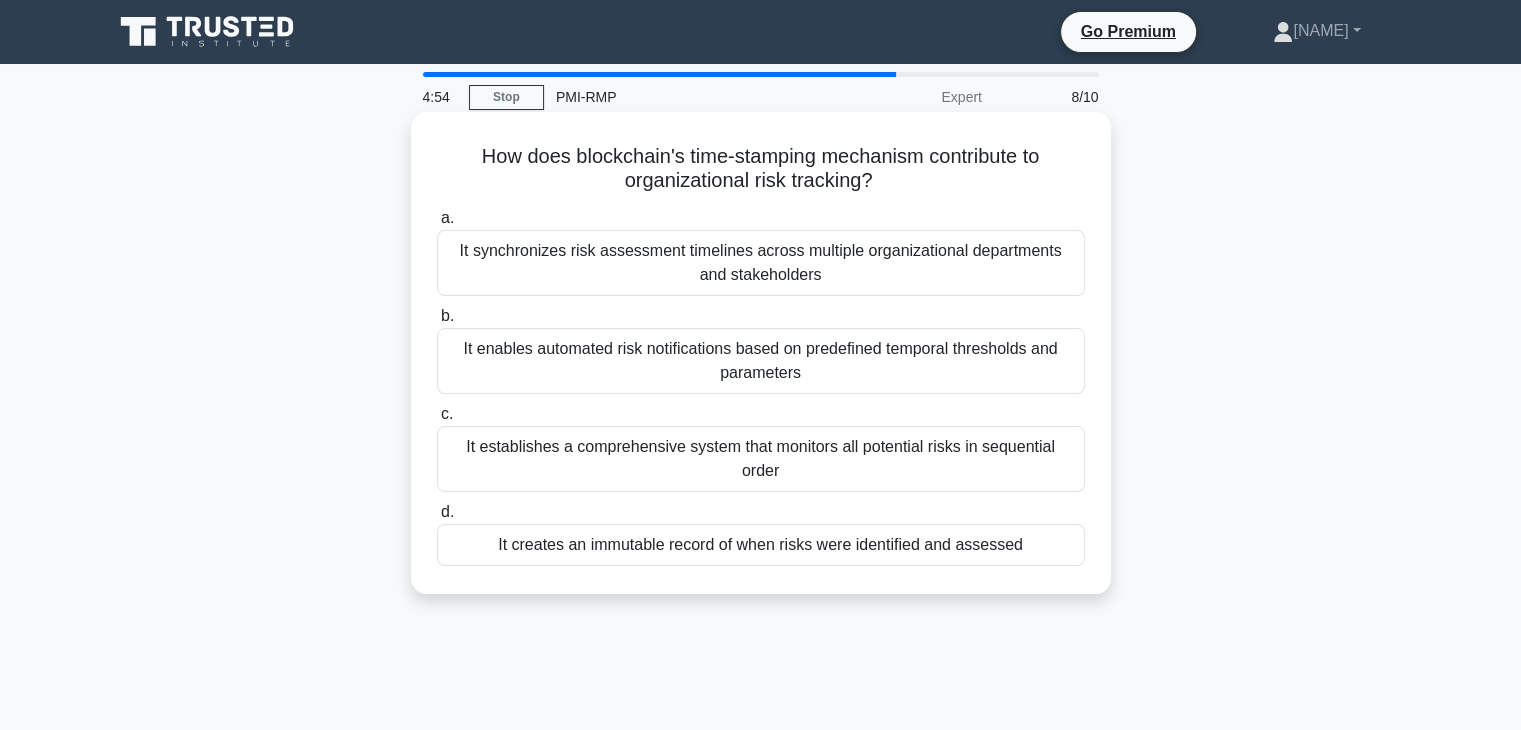 click on "It creates an immutable record of when risks were identified and assessed" at bounding box center [761, 545] 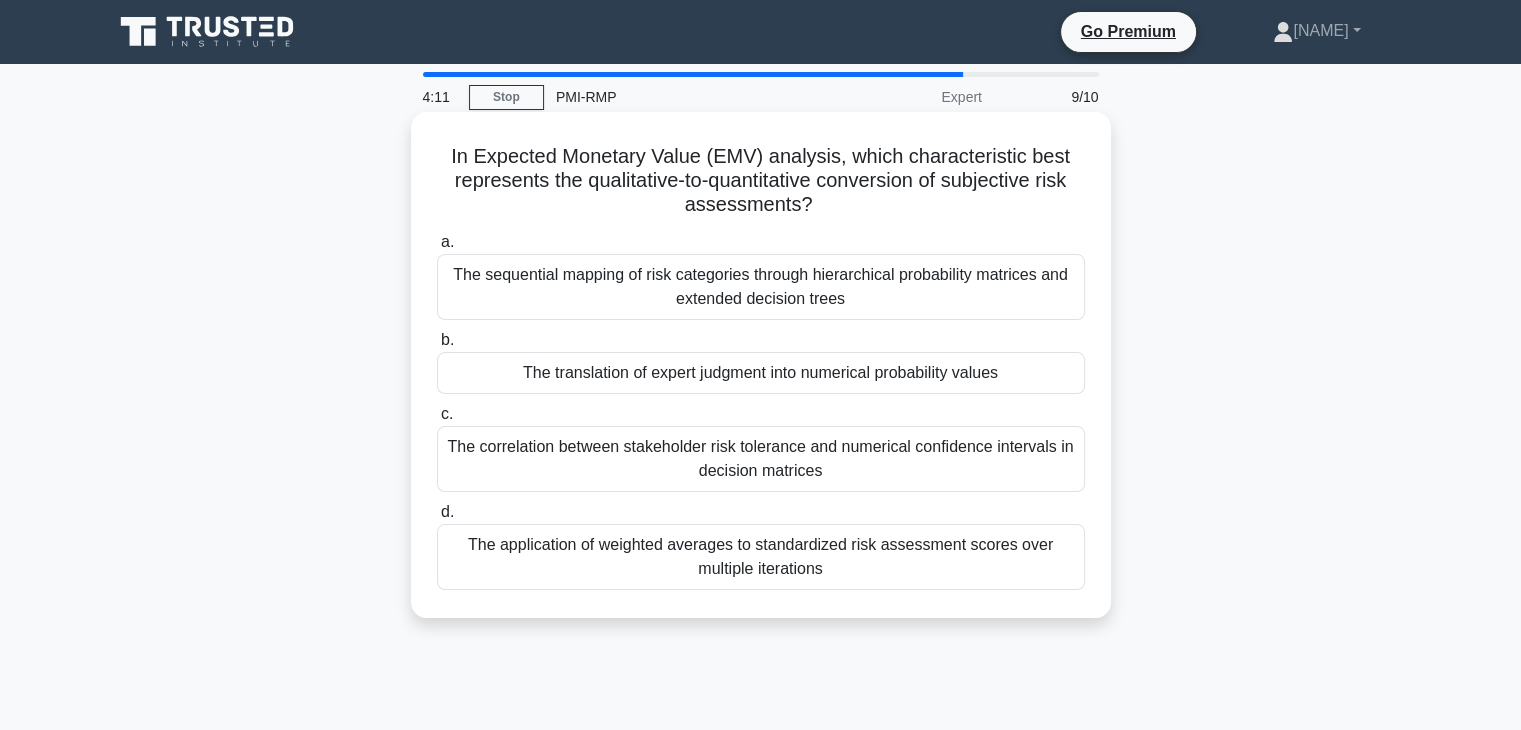 click on "The translation of expert judgment into numerical probability values" at bounding box center [761, 373] 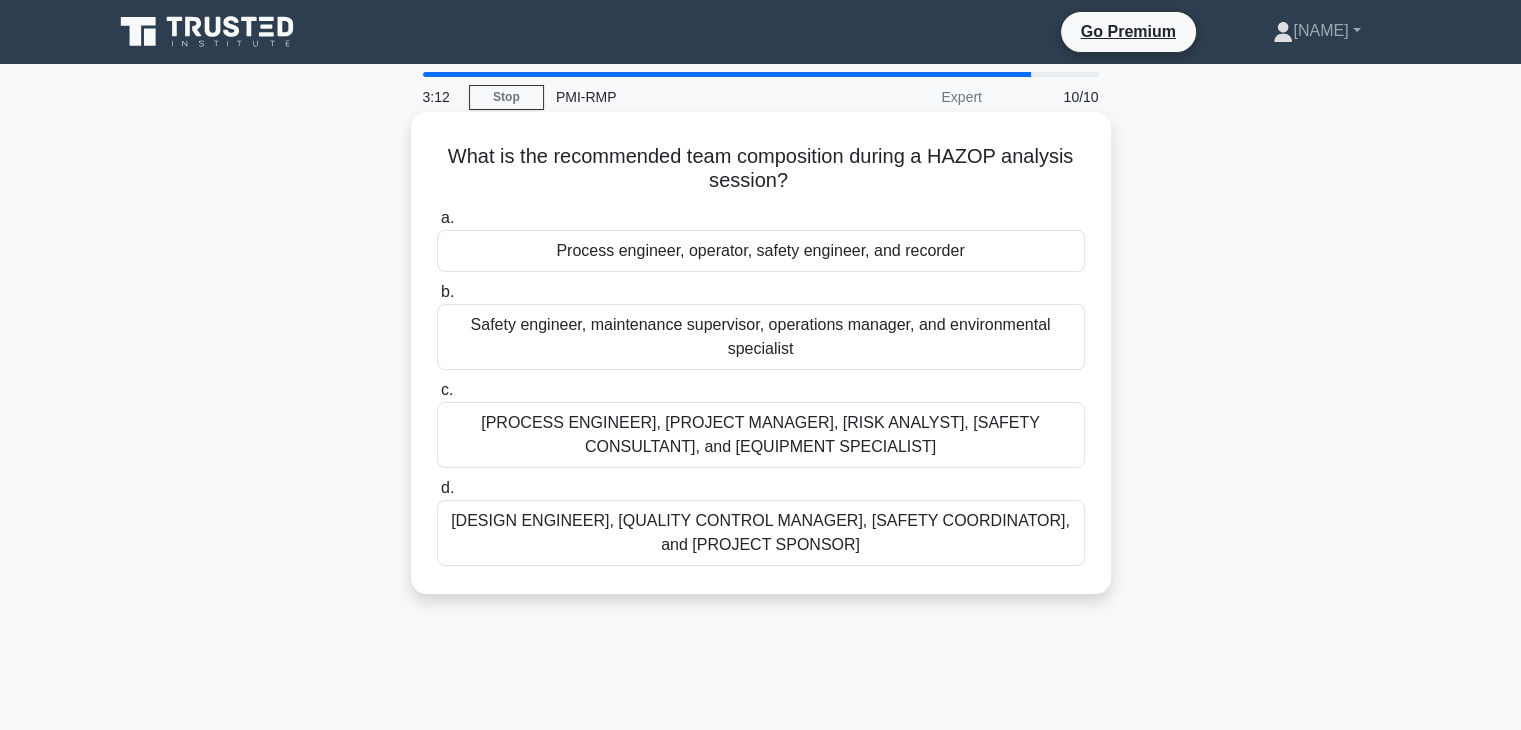 click on "Process engineer, operator, safety engineer, and recorder" at bounding box center [761, 251] 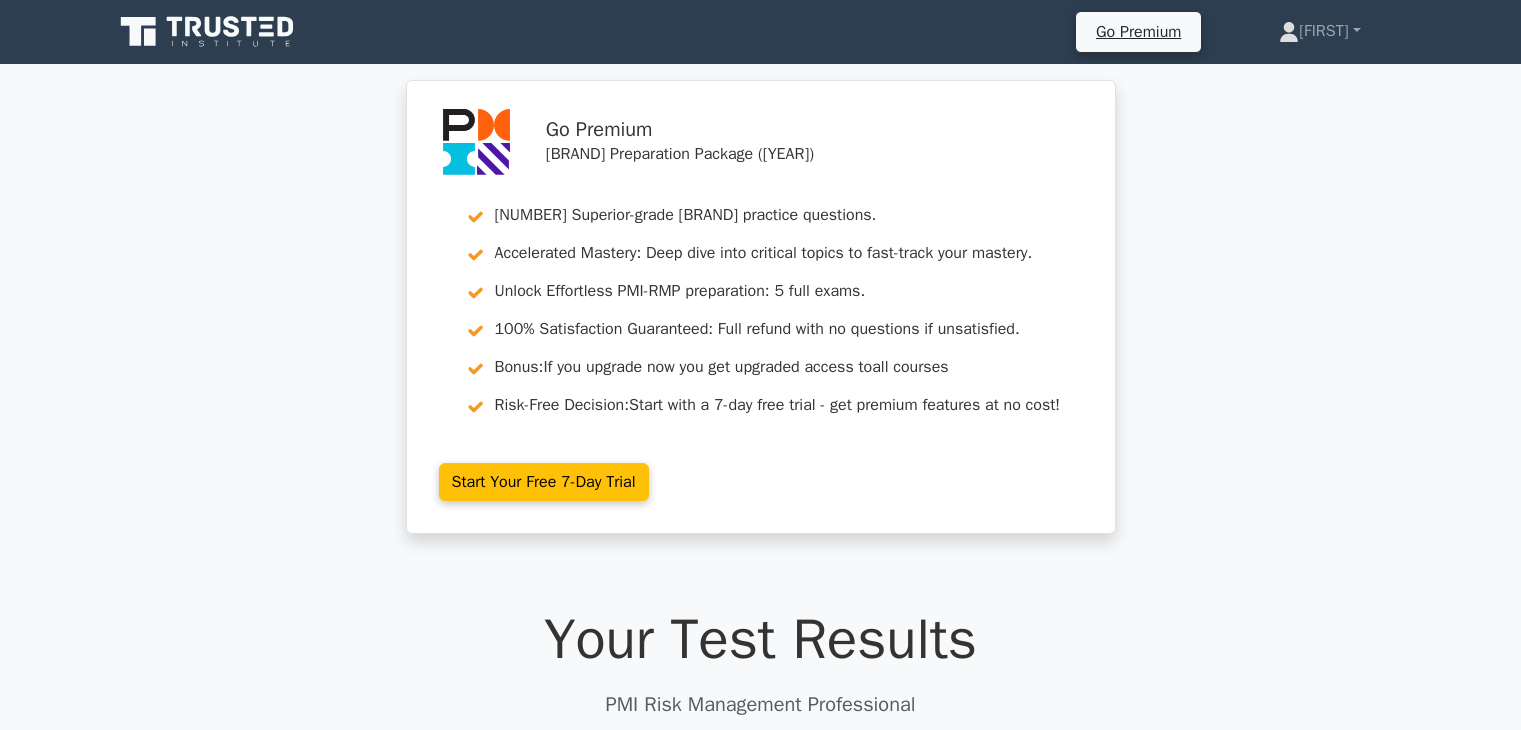 scroll, scrollTop: 0, scrollLeft: 0, axis: both 